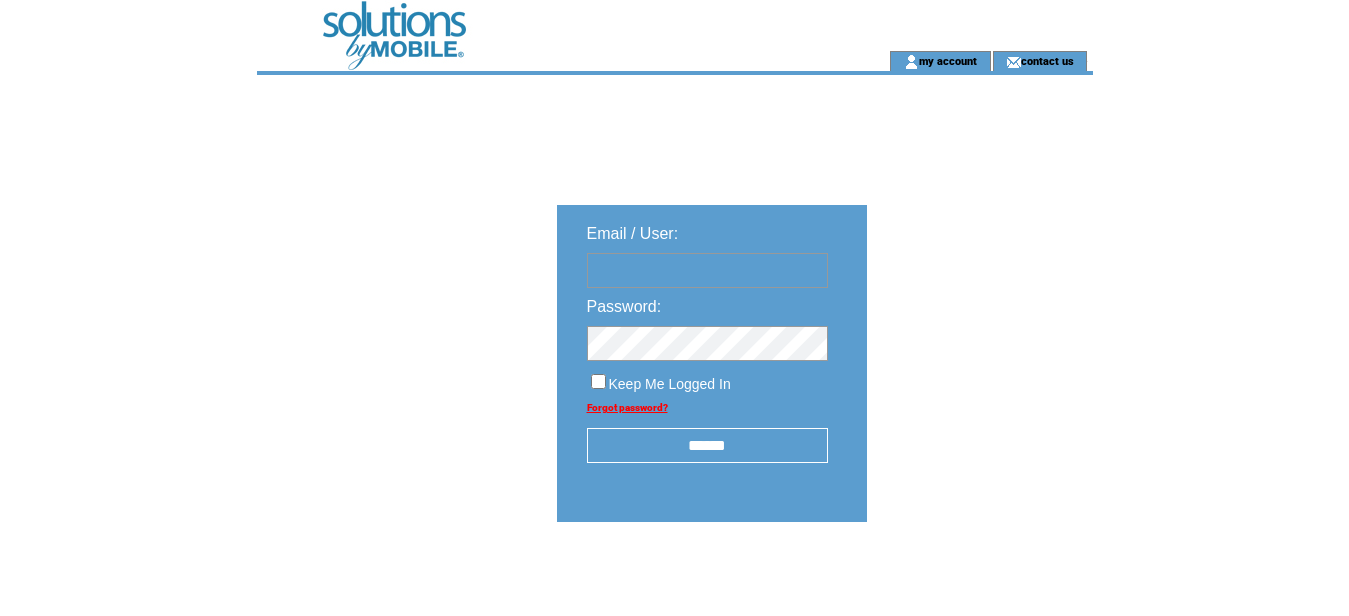 scroll, scrollTop: 0, scrollLeft: 0, axis: both 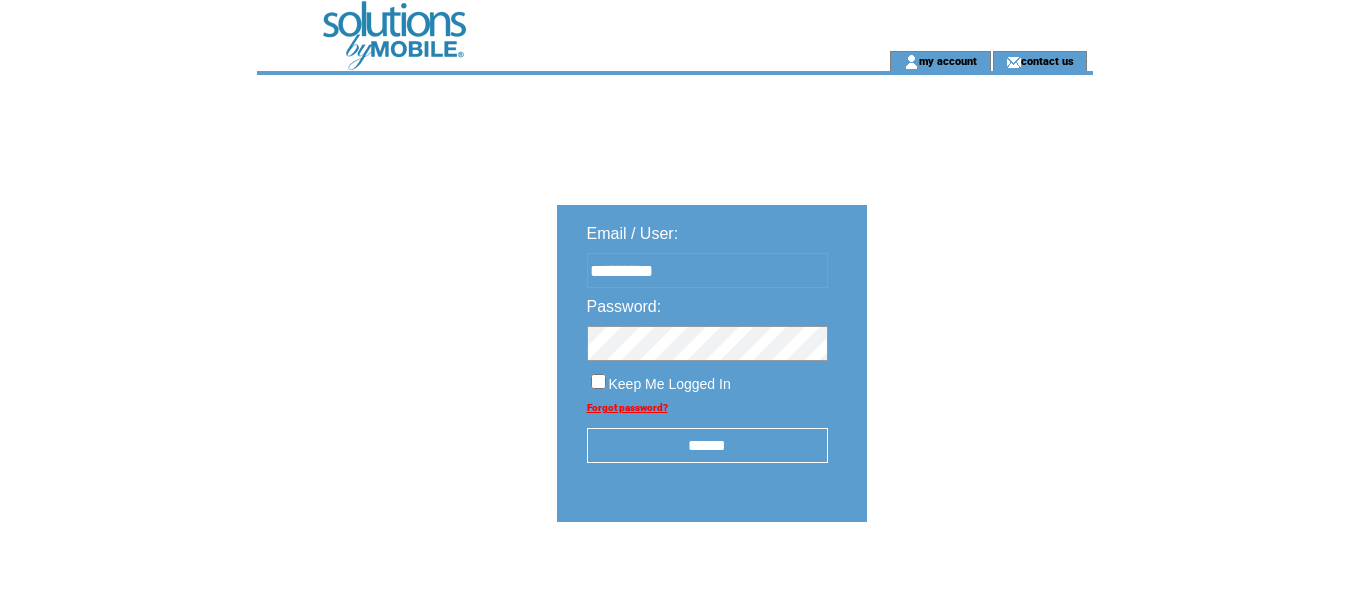 type on "*********" 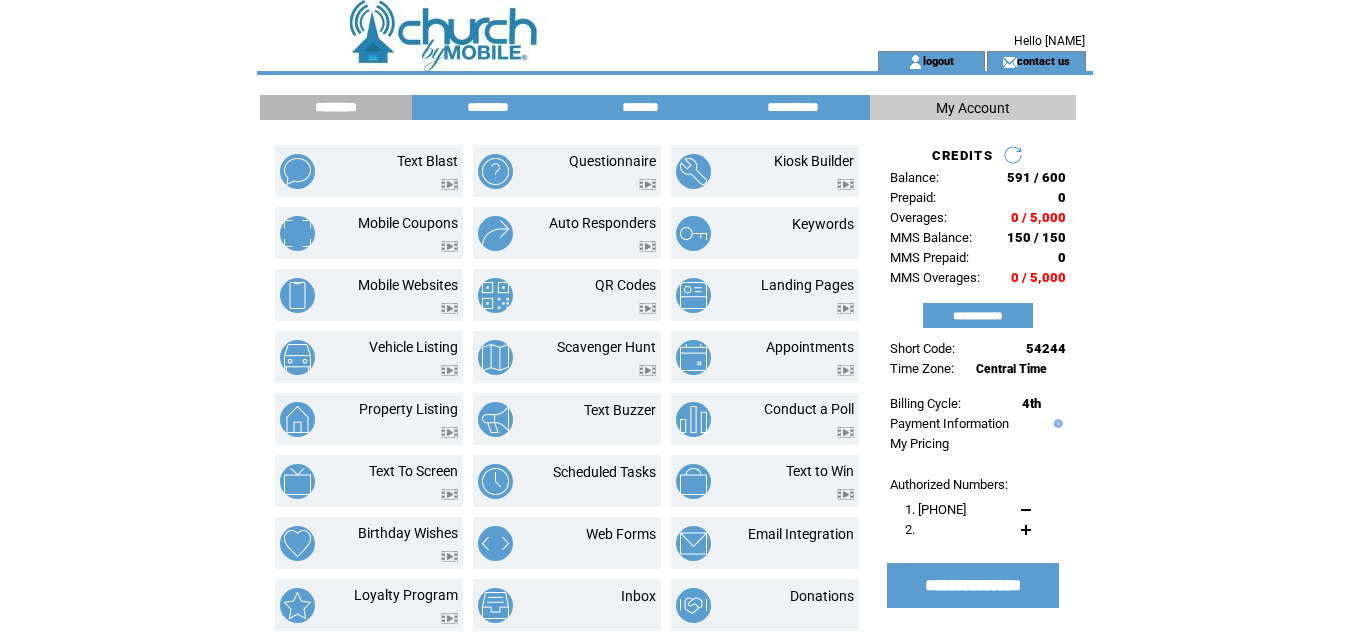 scroll, scrollTop: 0, scrollLeft: 0, axis: both 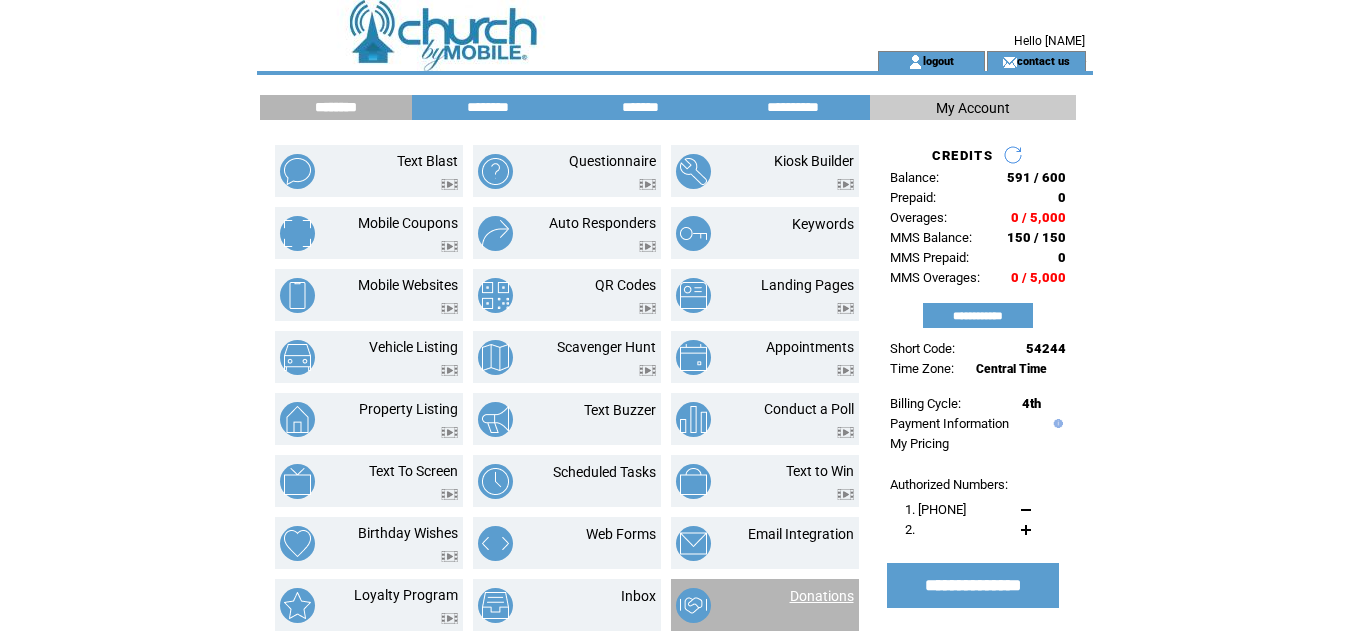 click on "Donations" at bounding box center [822, 596] 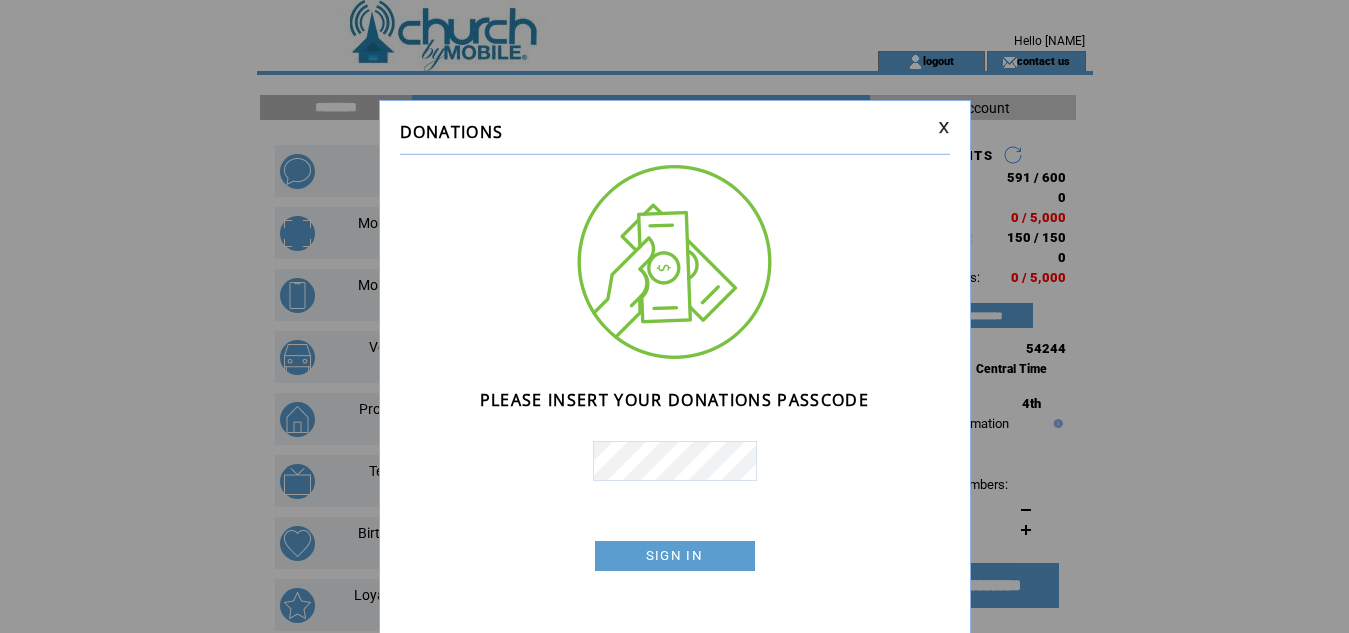 scroll, scrollTop: 0, scrollLeft: 0, axis: both 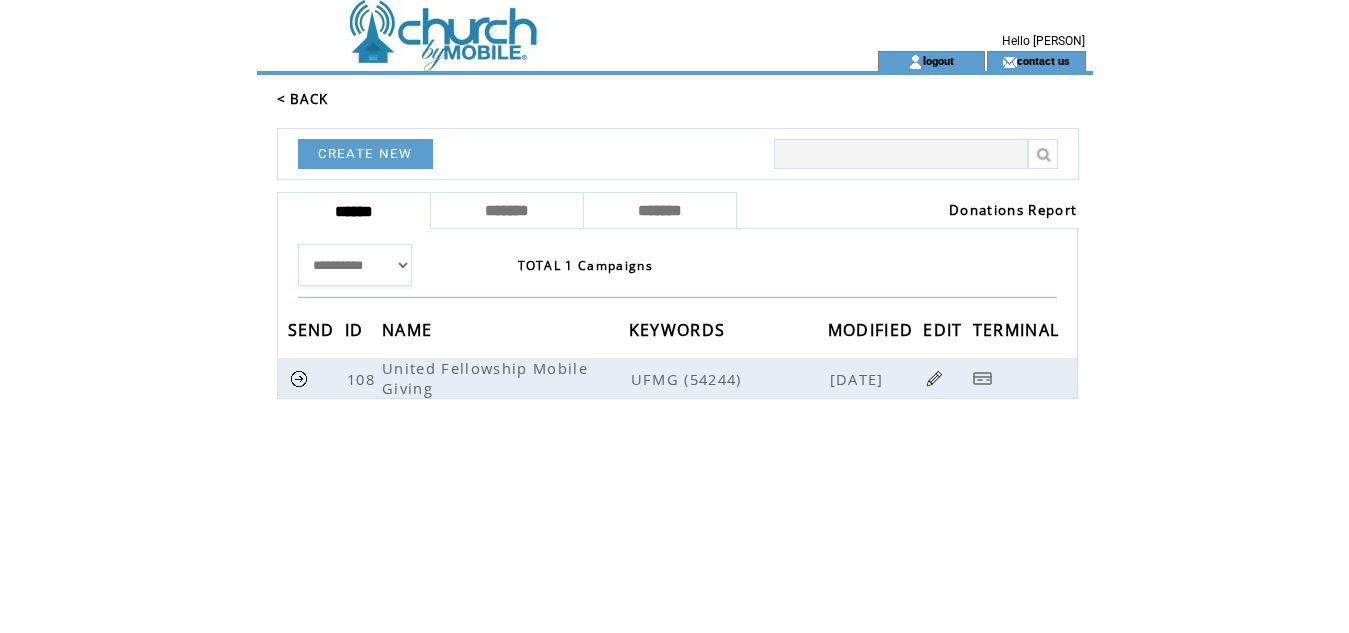 click on "Donations Report" at bounding box center (1013, 210) 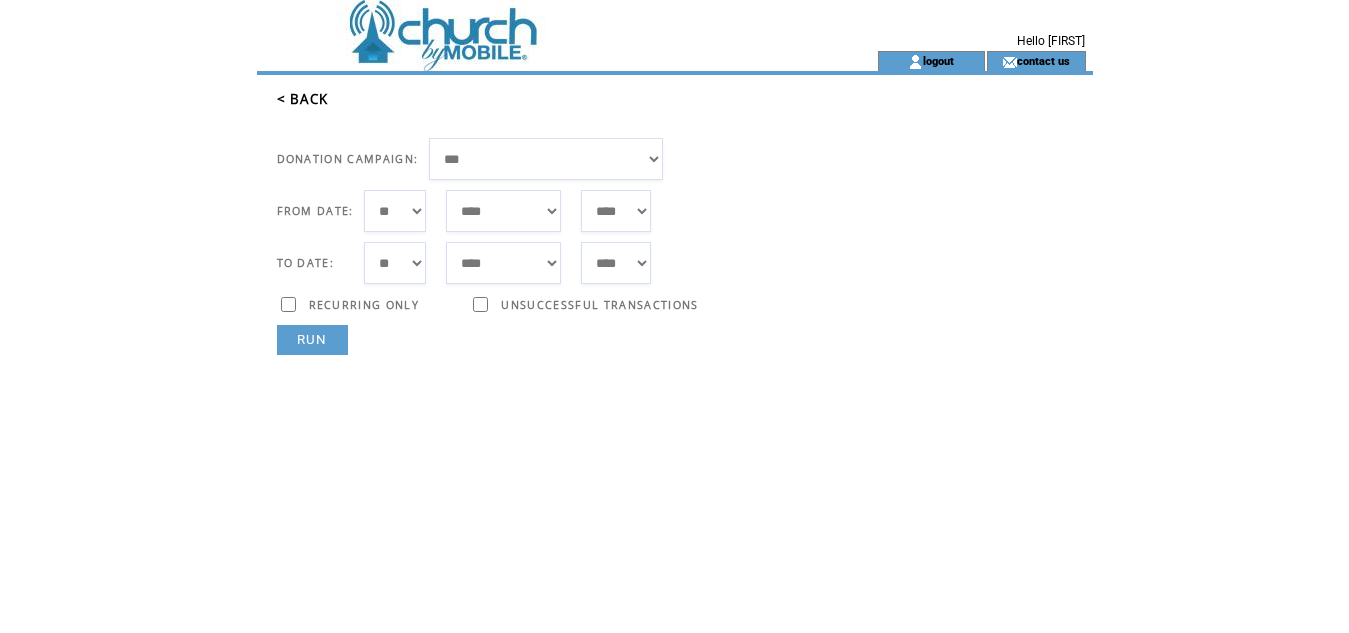 scroll, scrollTop: 0, scrollLeft: 0, axis: both 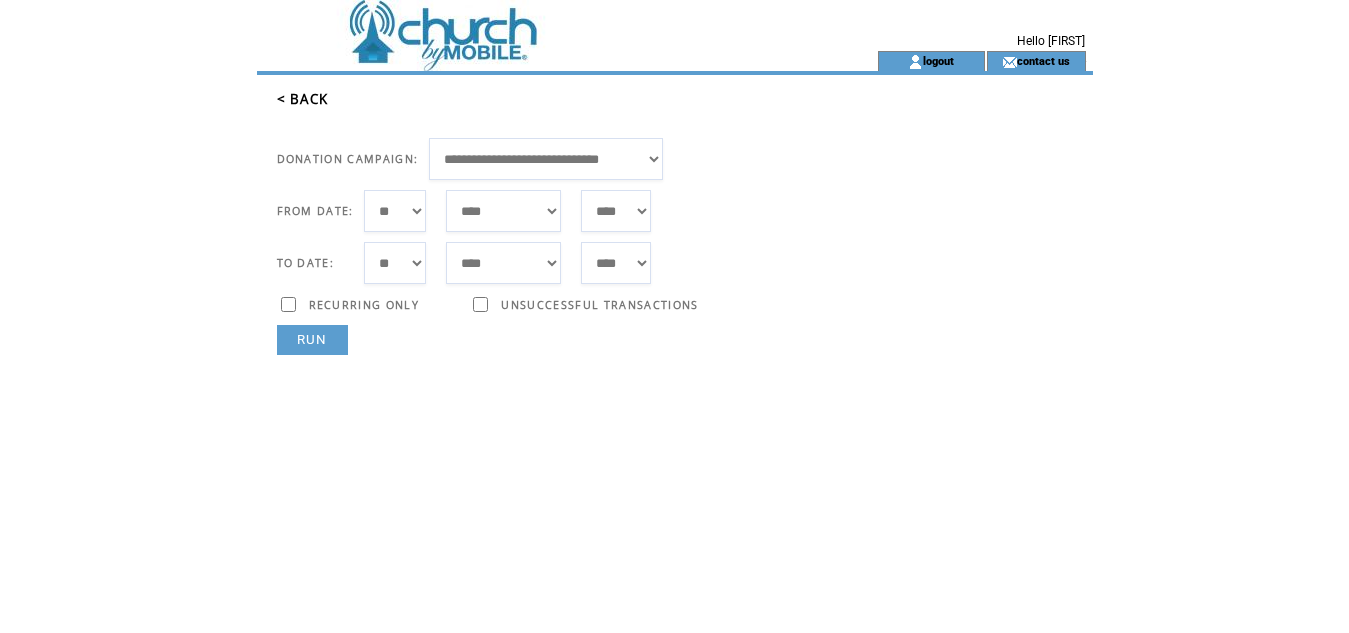 click on "***** 	 ******* 	 ******** 	 ***** 	 ***** 	 *** 	 **** 	 **** 	 ****** 	 ********* 	 ******* 	 ******** 	 ********" at bounding box center [503, 211] 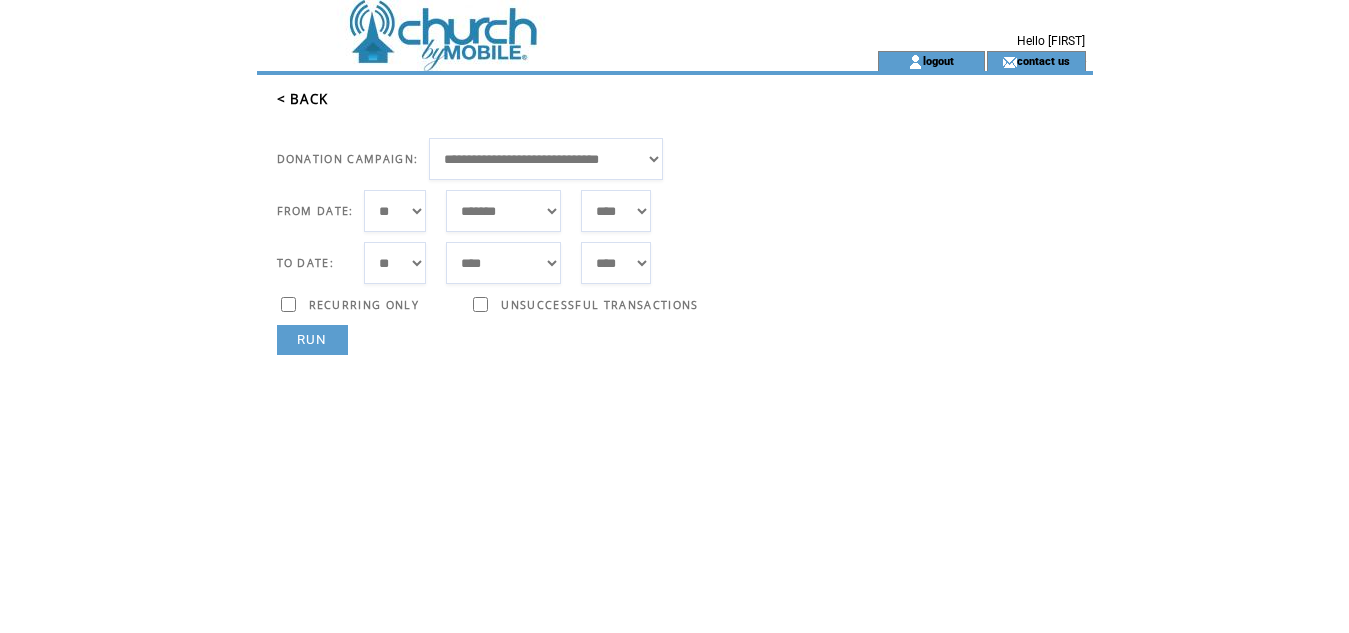 click on "*** 	 * 	 * 	 * 	 * 	 * 	 * 	 * 	 * 	 * 	 ** 	 ** 	 ** 	 ** 	 ** 	 ** 	 ** 	 ** 	 ** 	 ** 	 ** 	 ** 	 ** 	 ** 	 ** 	 ** 	 ** 	 ** 	 ** 	 ** 	 ** 	 **" at bounding box center [395, 211] 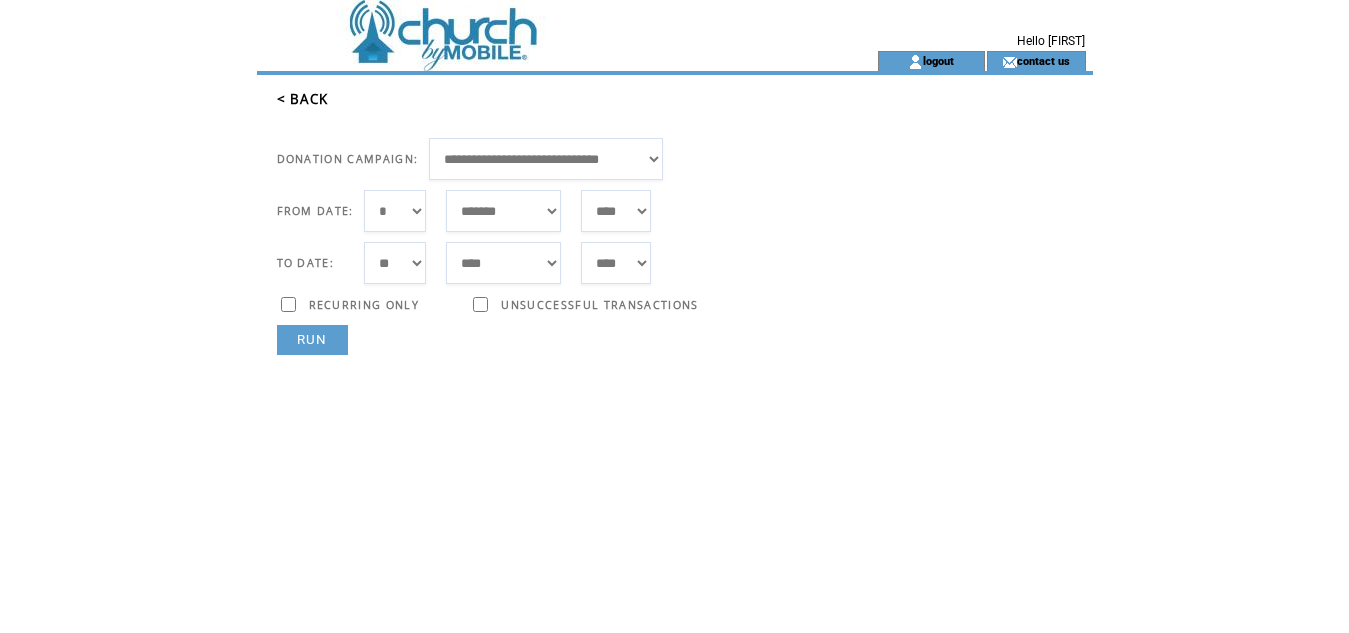click on "RUN" at bounding box center (312, 340) 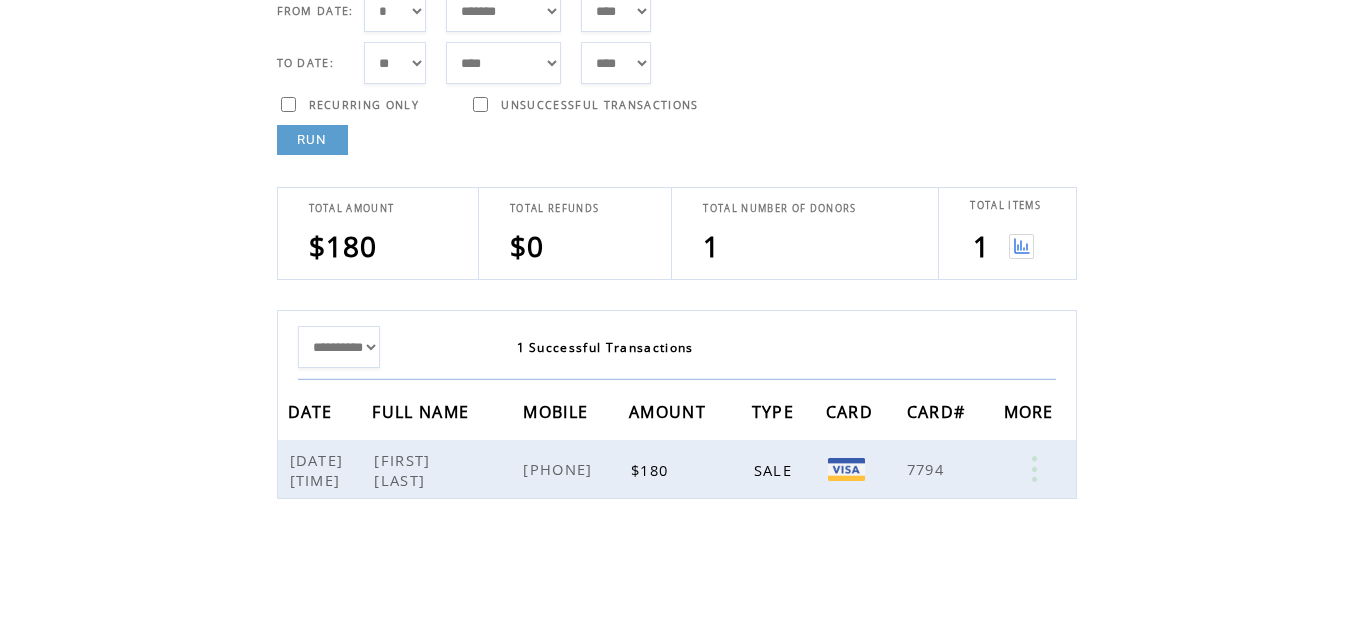 scroll, scrollTop: 202, scrollLeft: 0, axis: vertical 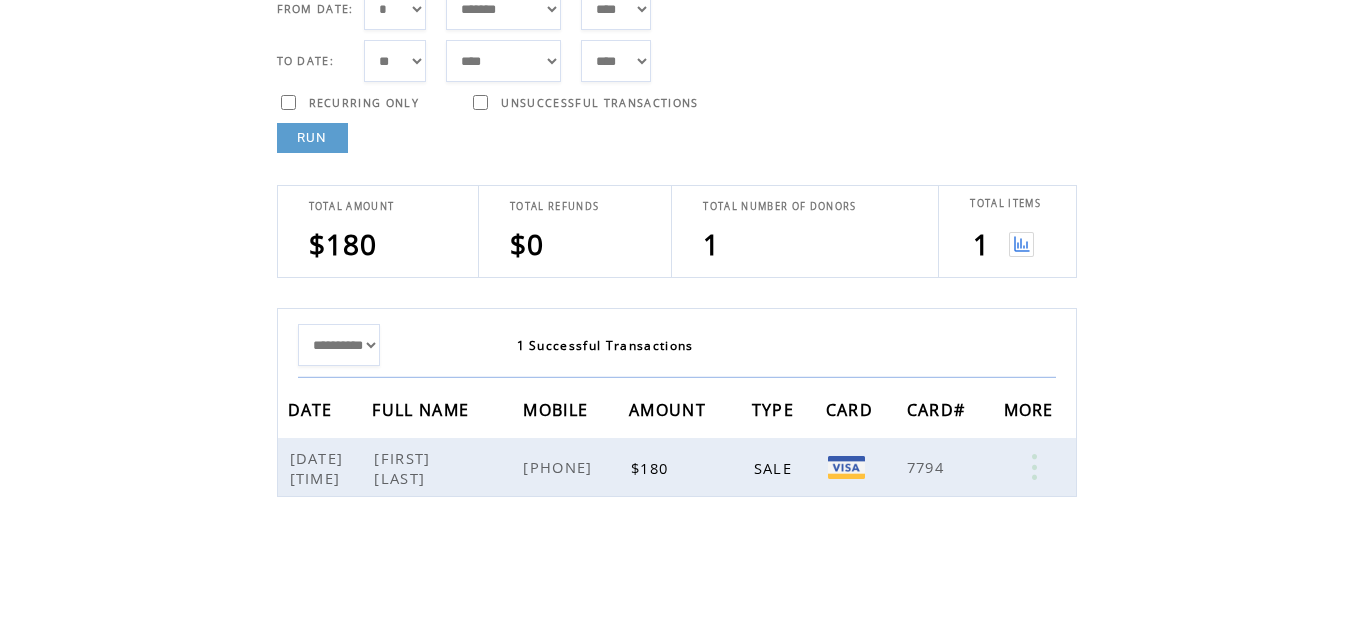 click at bounding box center (1021, 244) 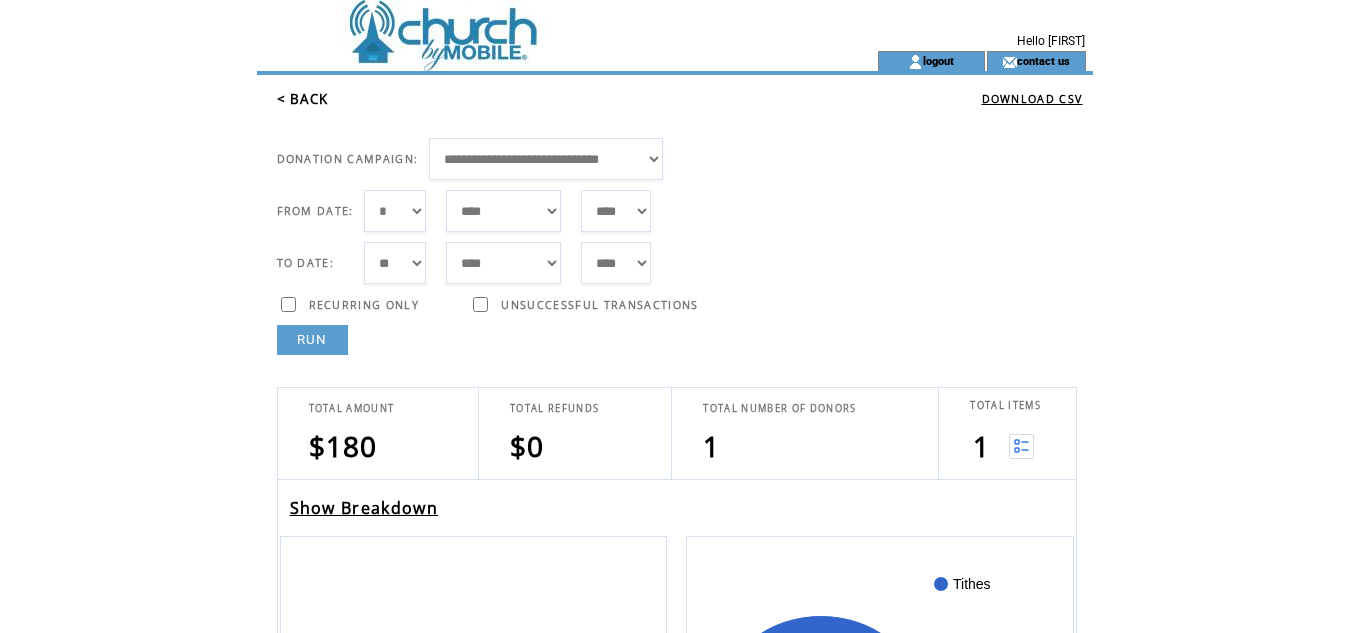 scroll, scrollTop: 0, scrollLeft: 0, axis: both 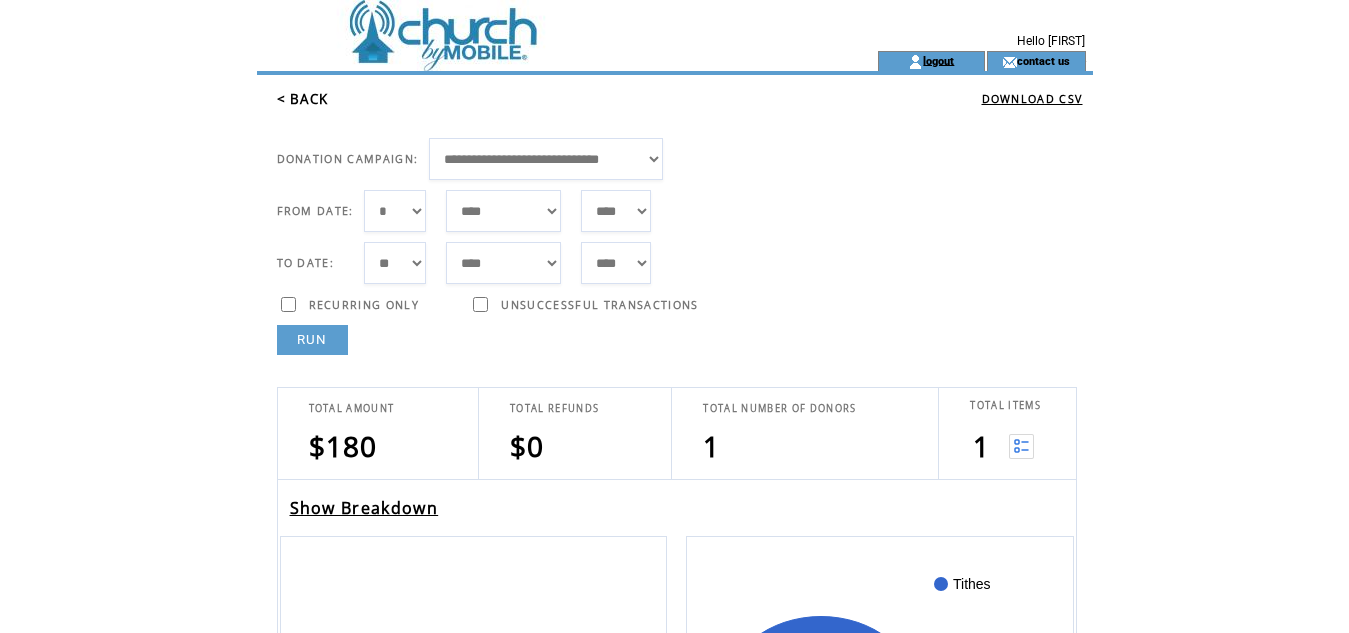 click on "logout" at bounding box center (938, 60) 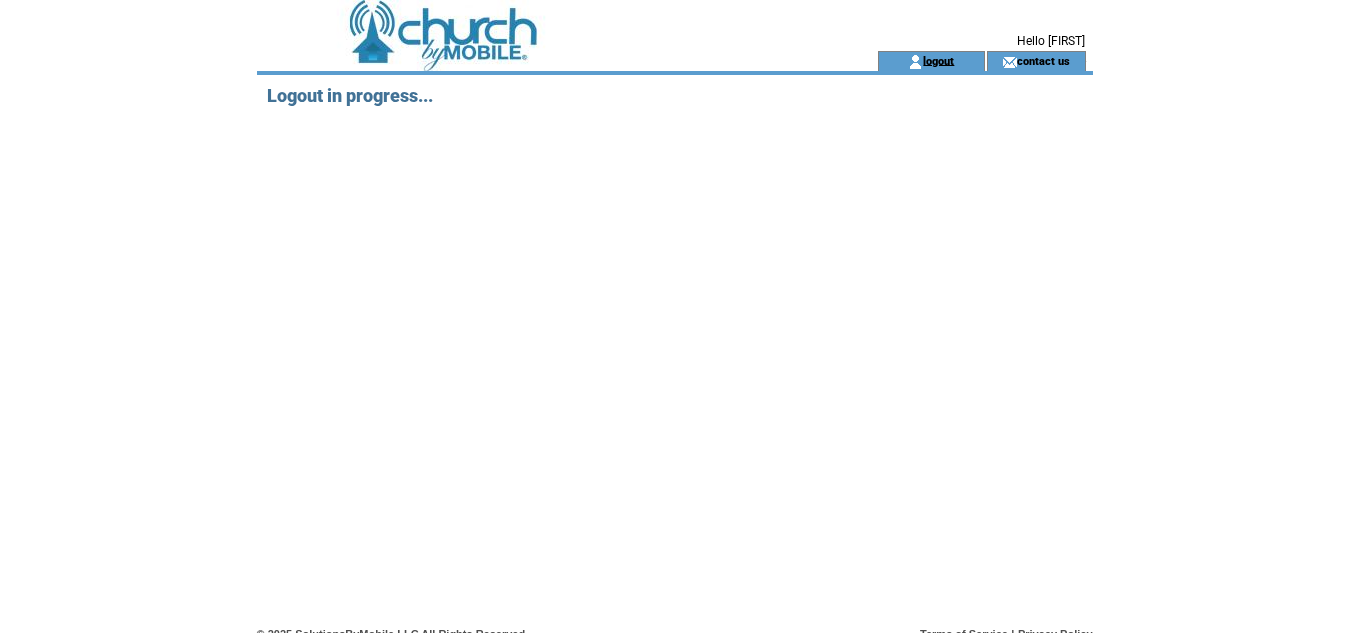 scroll, scrollTop: 0, scrollLeft: 0, axis: both 